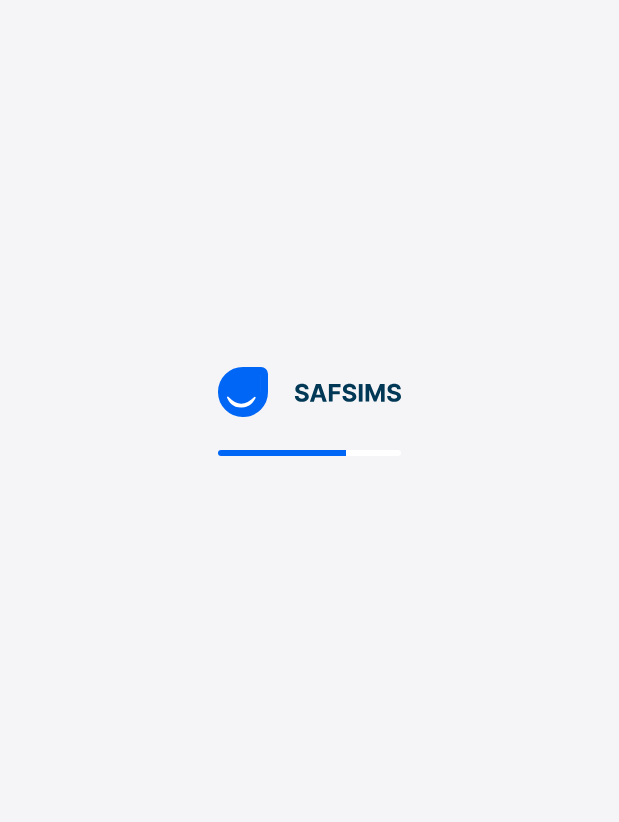 scroll, scrollTop: 0, scrollLeft: 0, axis: both 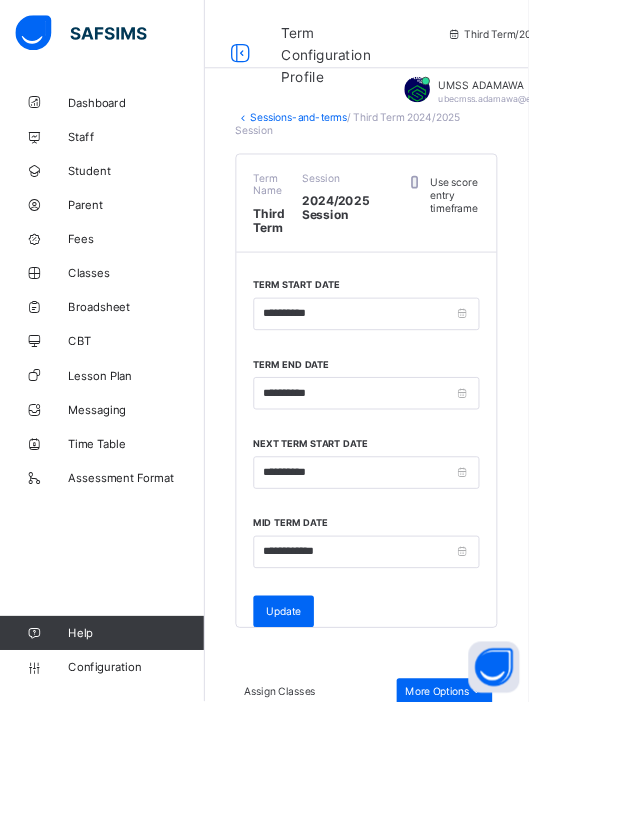 click on "Classes" at bounding box center (160, 320) 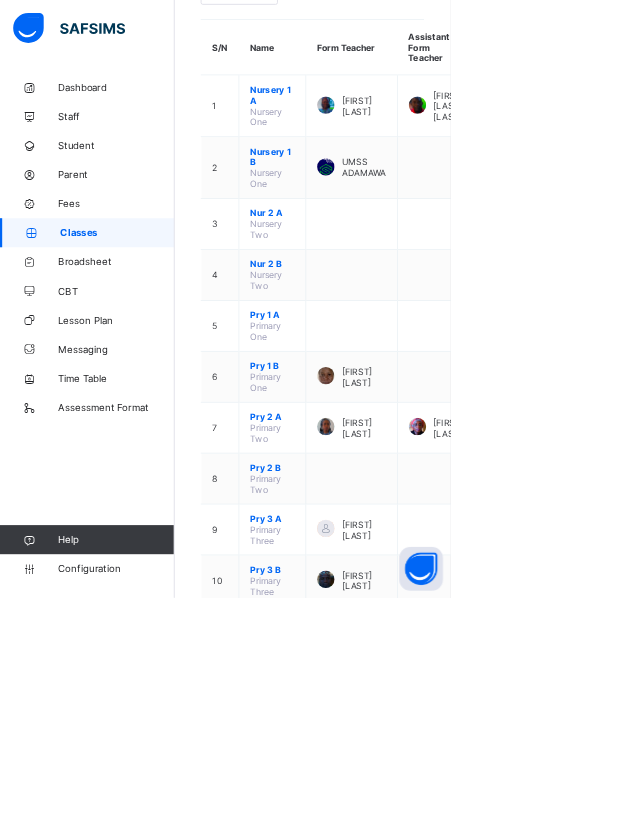 scroll, scrollTop: 613, scrollLeft: 0, axis: vertical 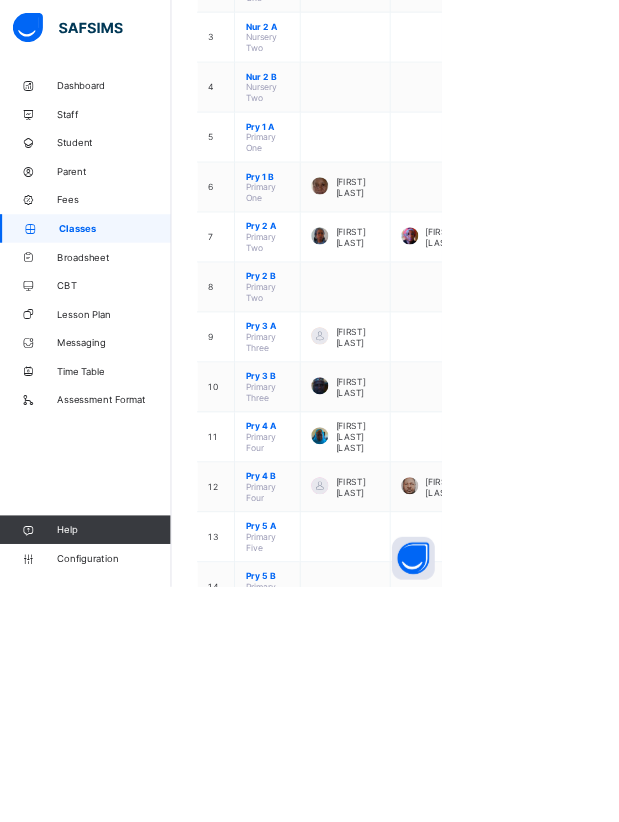 click on "Junior Secondary School One" at bounding box center (374, 1055) 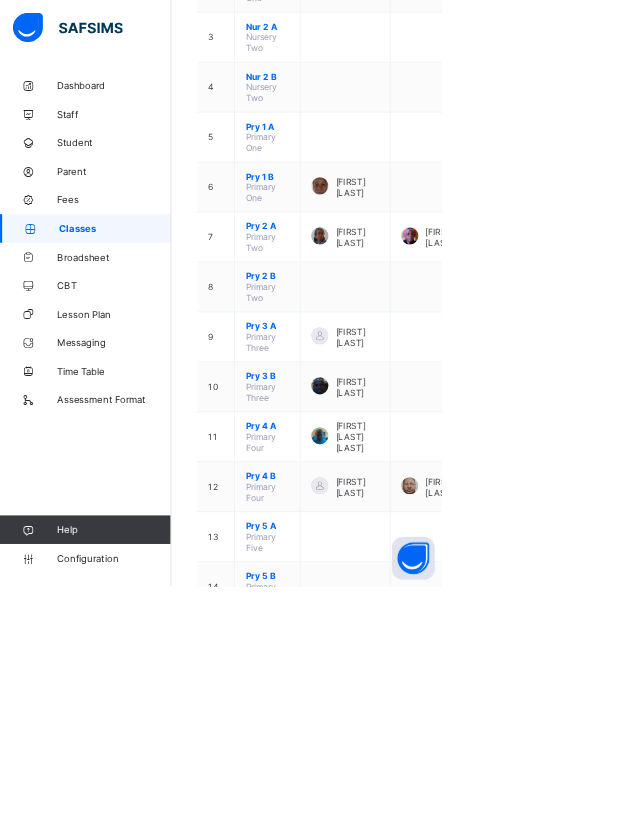 click at bounding box center (600, 1048) 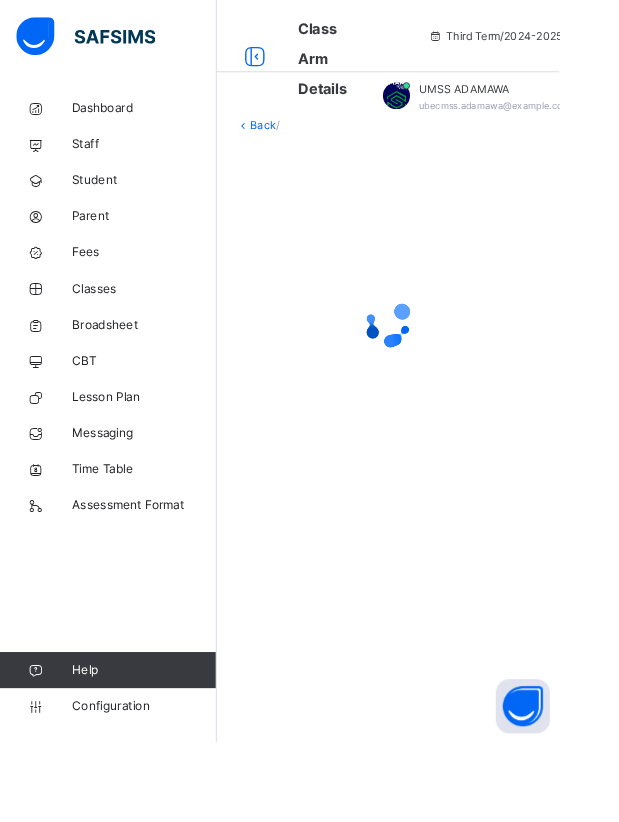 scroll, scrollTop: 0, scrollLeft: 0, axis: both 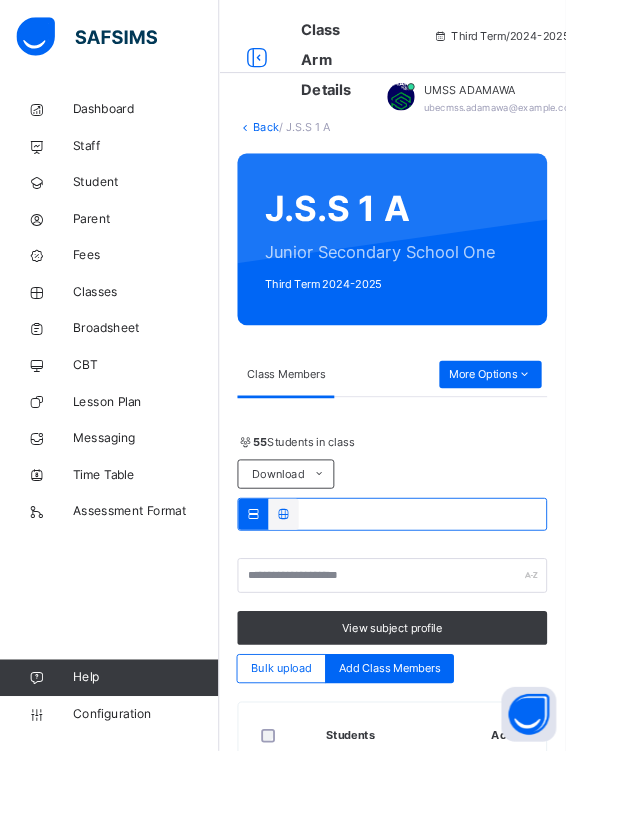 click on "More Options" at bounding box center (537, 410) 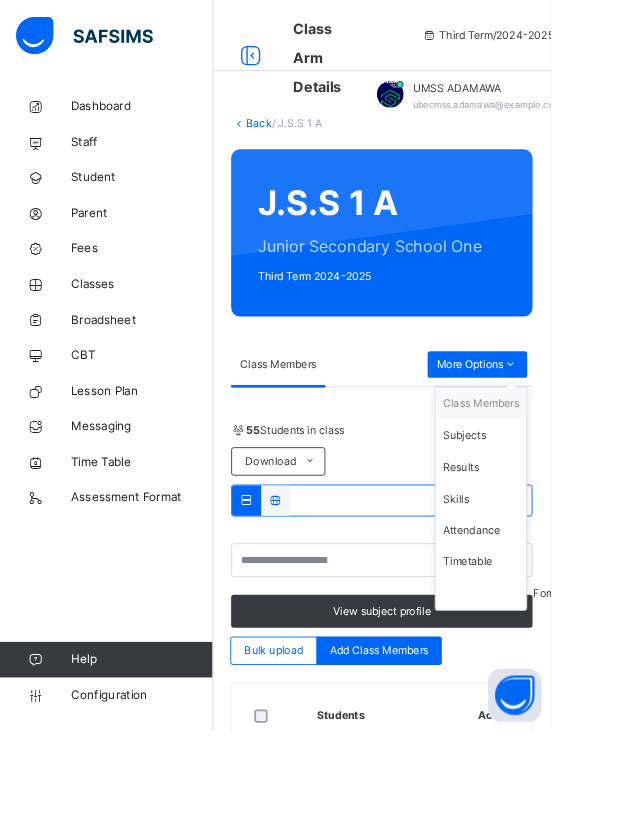 click on "Class Members Subjects Results Skills Attendance Timetable Form Teacher" at bounding box center (541, 561) 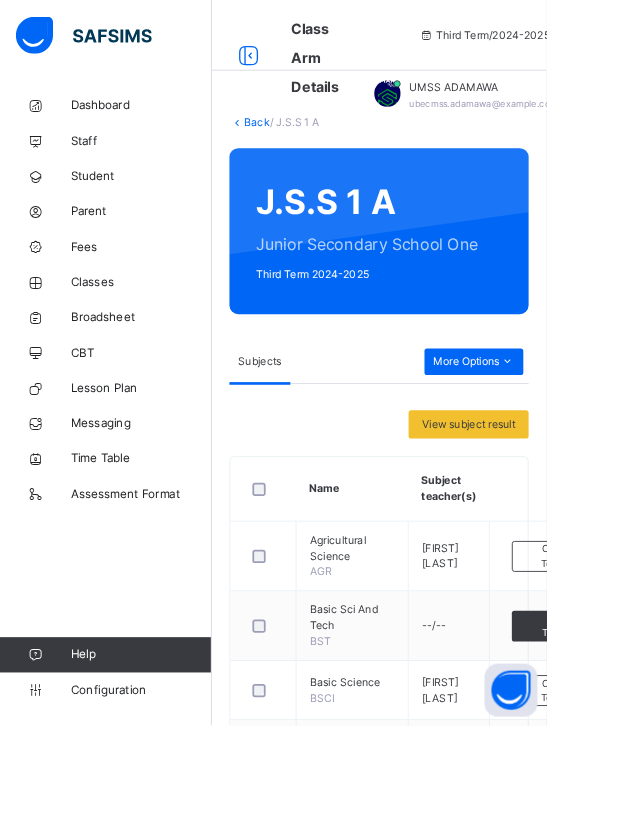 click on "Assign Teacher" at bounding box center [625, 1226] 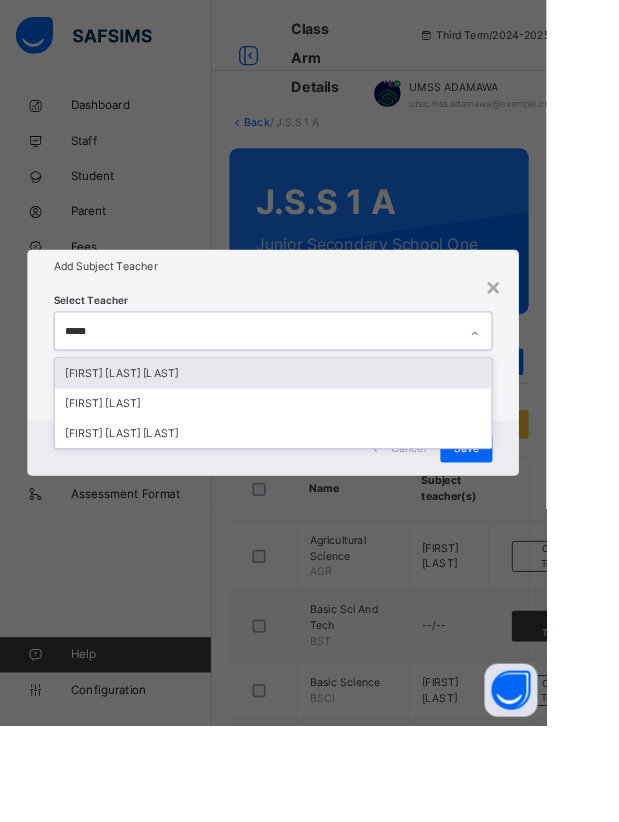 click on "[FIRST] [LAST] [LAST]" at bounding box center (309, 491) 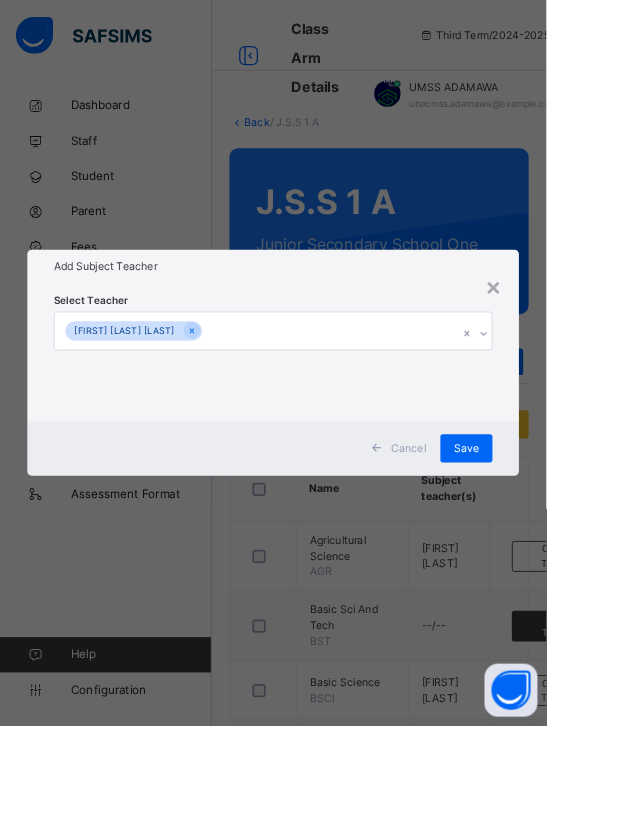 click on "Select Teacher [FIRST] [LAST] [LAST]" at bounding box center [309, 399] 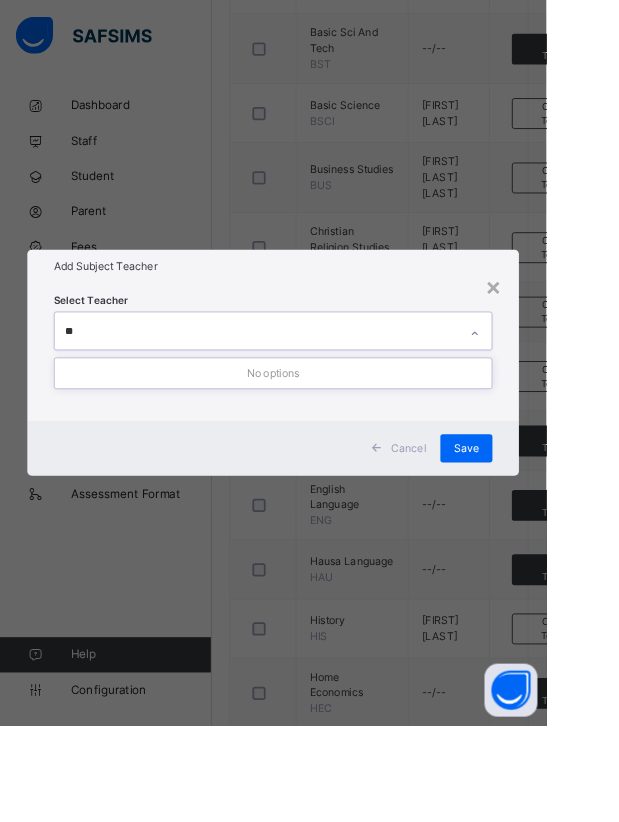 type on "*" 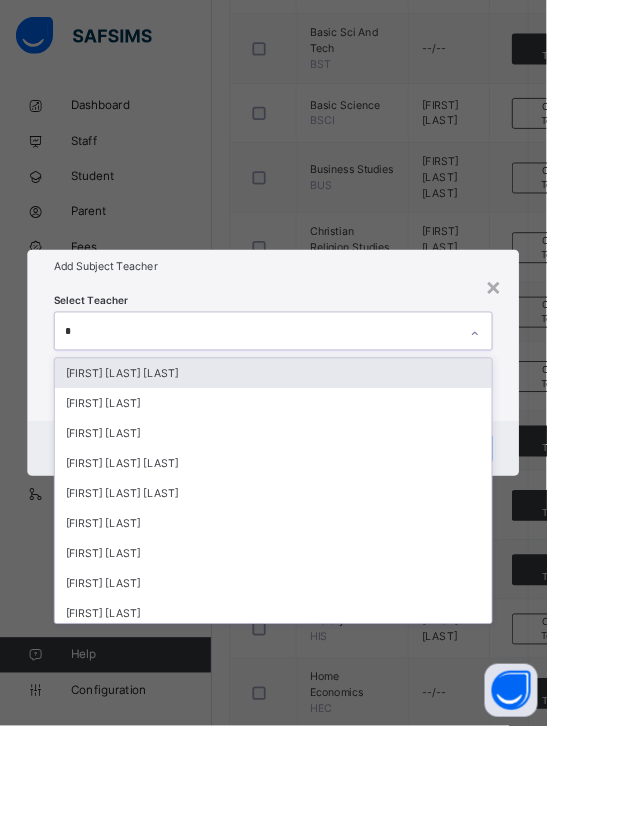 scroll, scrollTop: 0, scrollLeft: 0, axis: both 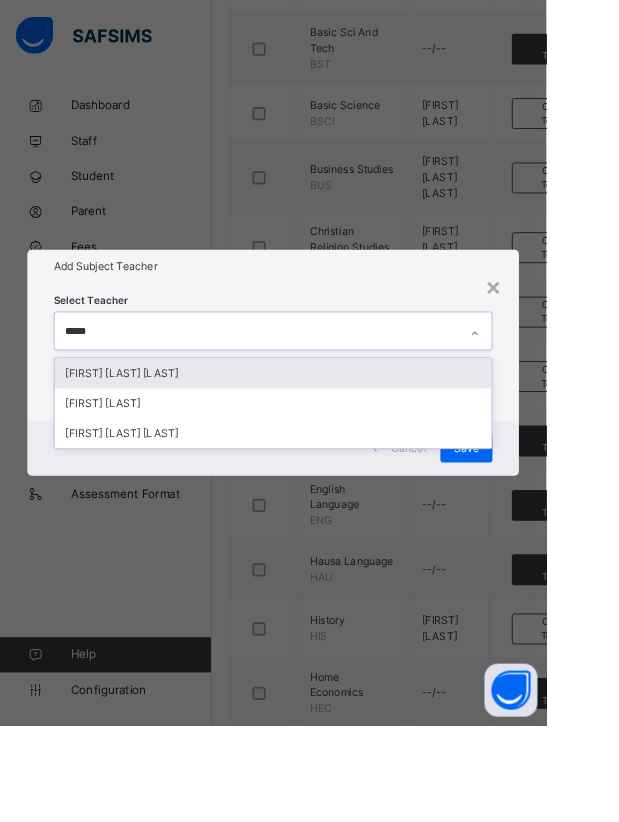 click on "[FIRST] [LAST] [LAST]" at bounding box center [309, 423] 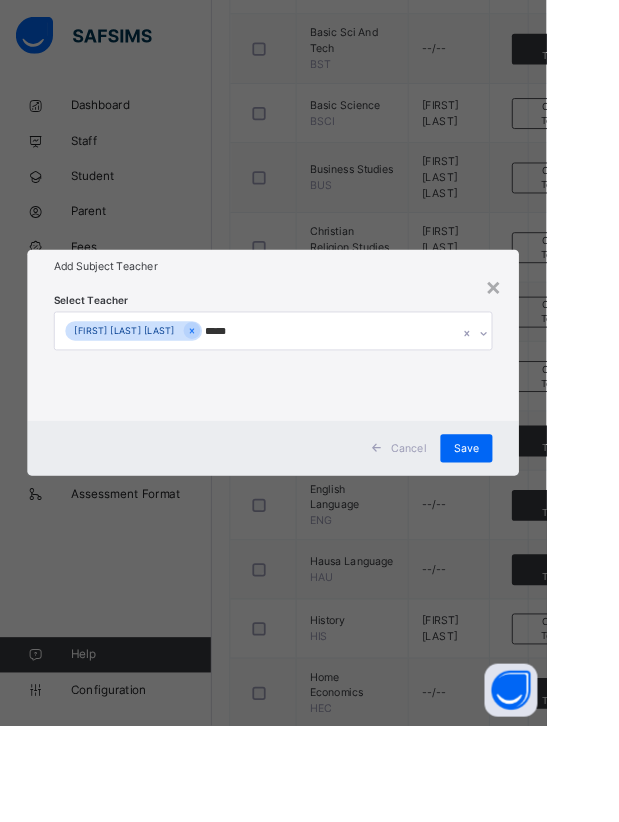 type 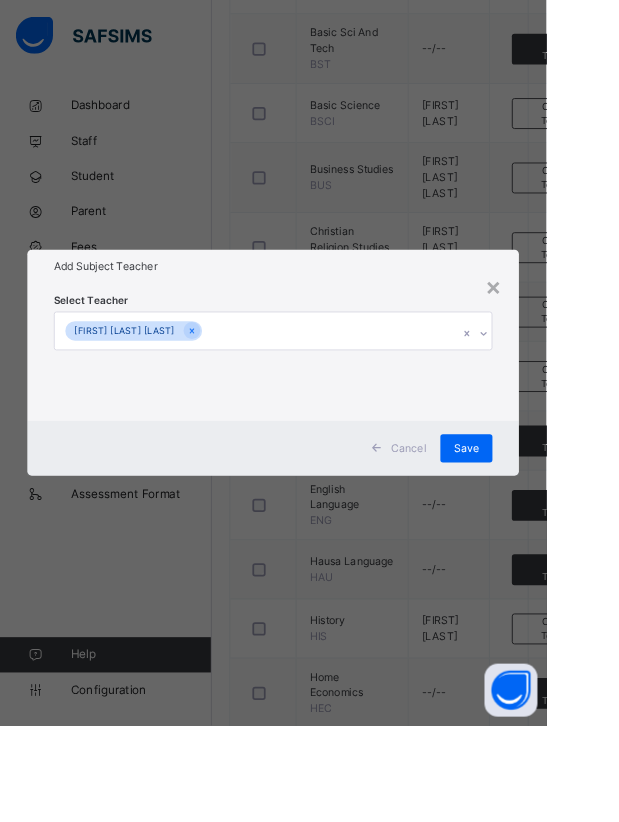 click on "Save" at bounding box center (528, 508) 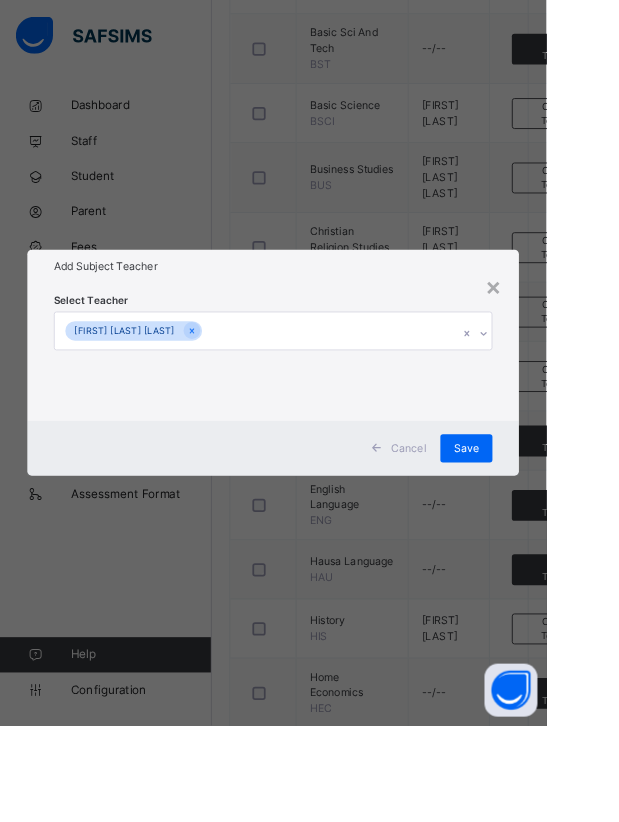 click on "Save" at bounding box center [528, 508] 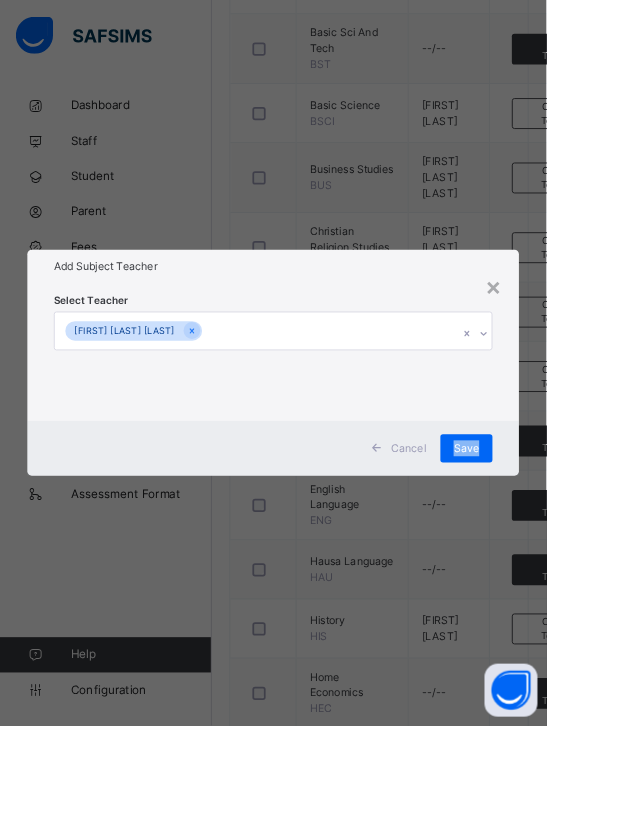 scroll, scrollTop: 0, scrollLeft: 0, axis: both 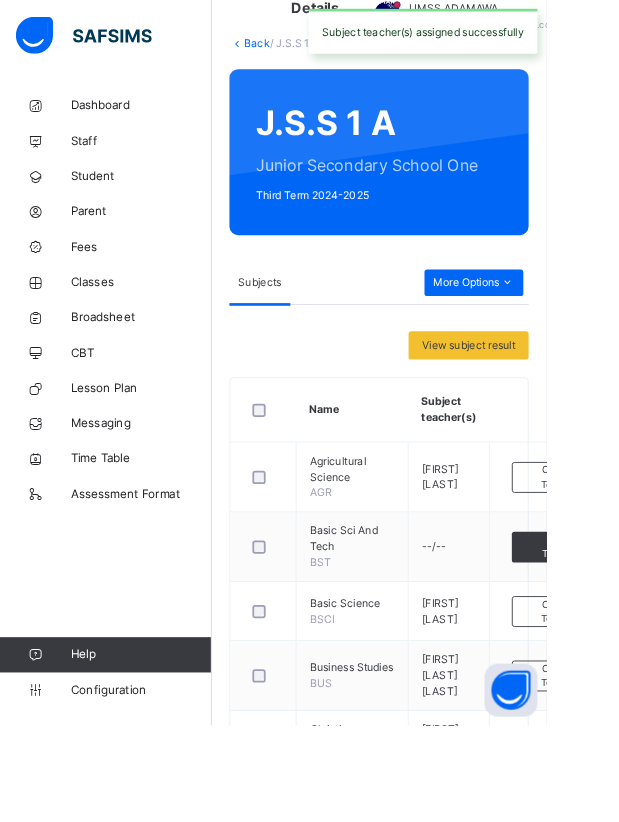 click on "More Options" at bounding box center (537, 321) 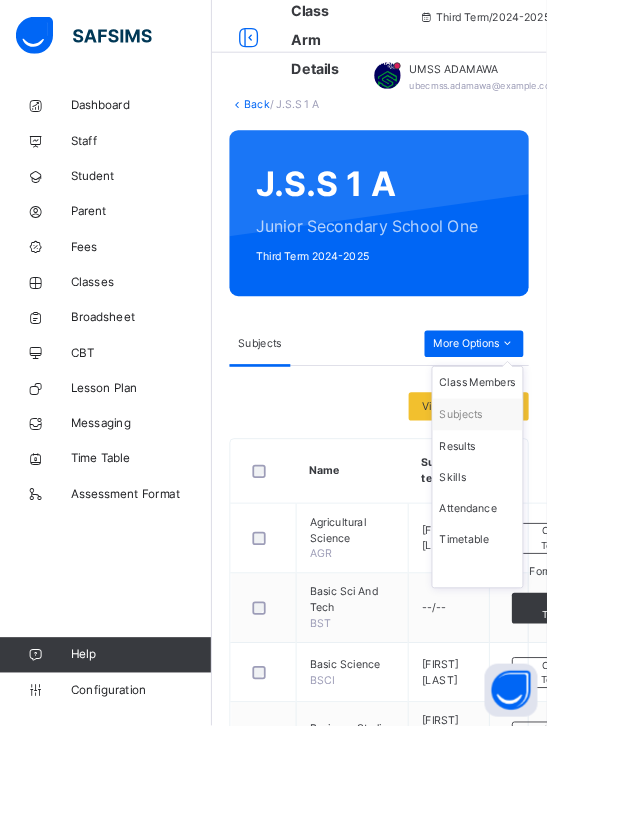 scroll, scrollTop: 0, scrollLeft: 0, axis: both 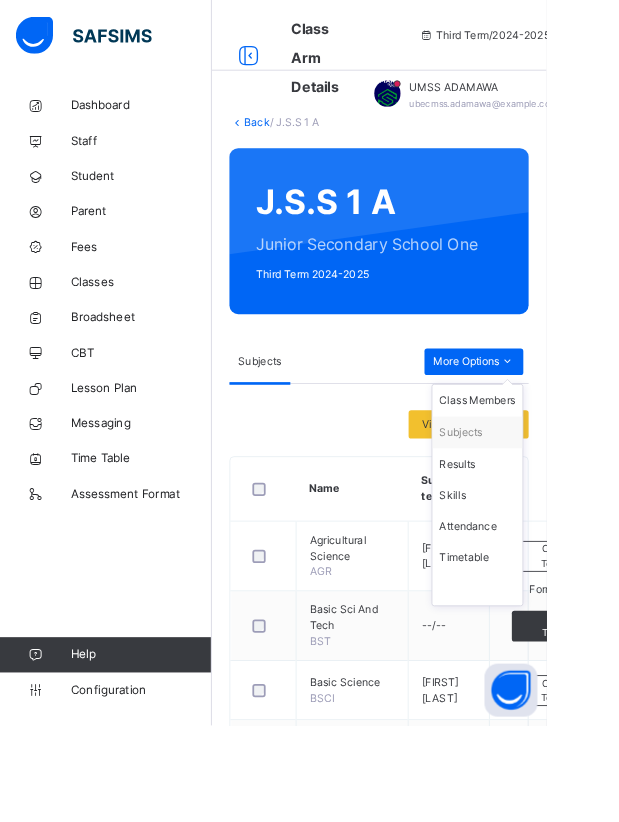 click on "Back" at bounding box center (291, 138) 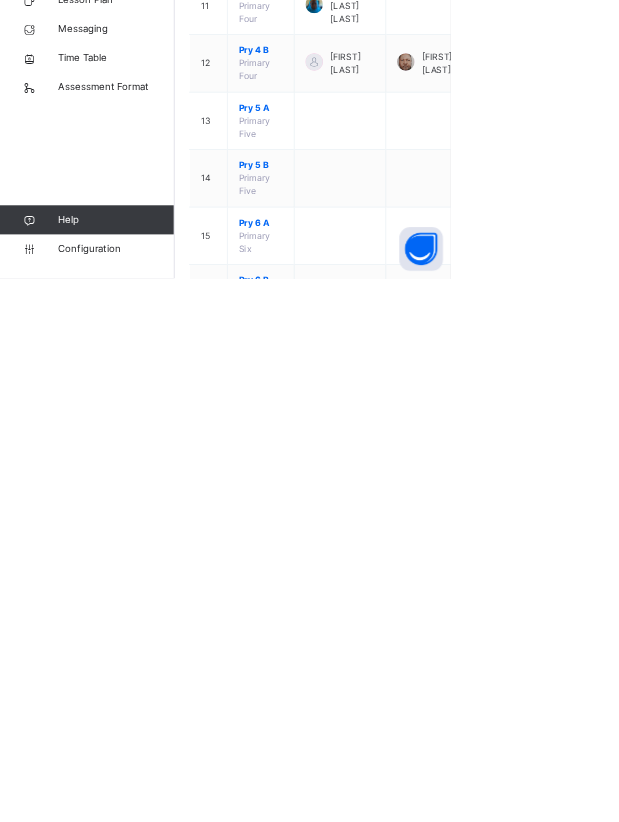 scroll, scrollTop: 886, scrollLeft: 0, axis: vertical 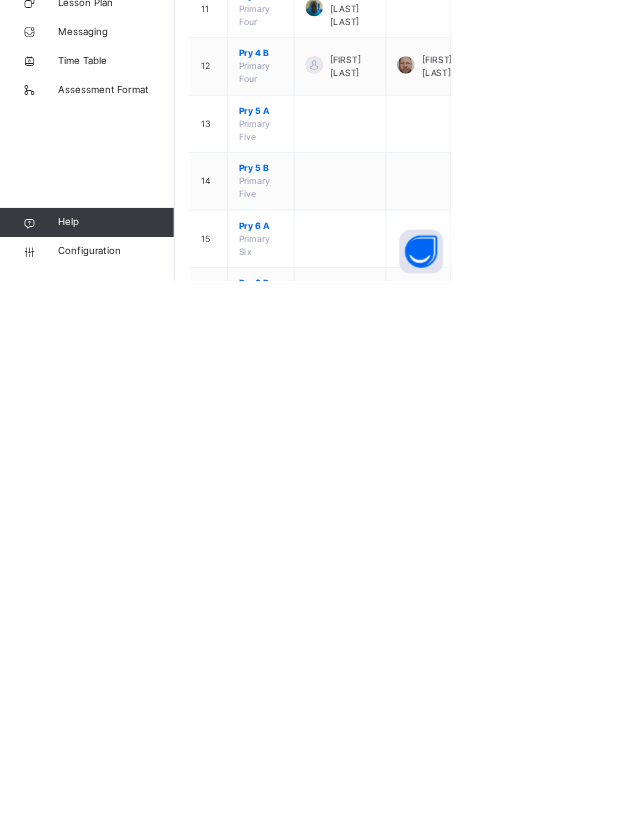 click on "J.S.S 1   B" at bounding box center [358, 1020] 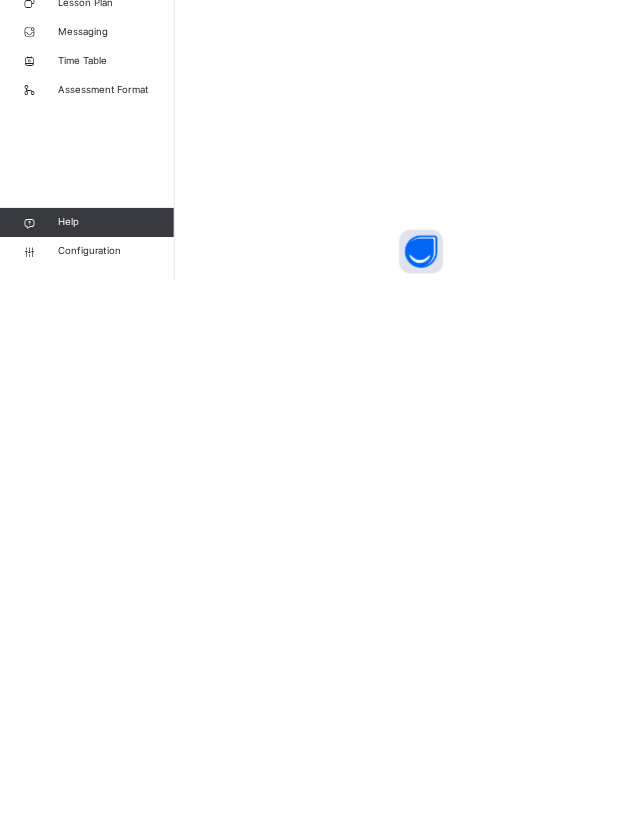 scroll, scrollTop: 8, scrollLeft: 0, axis: vertical 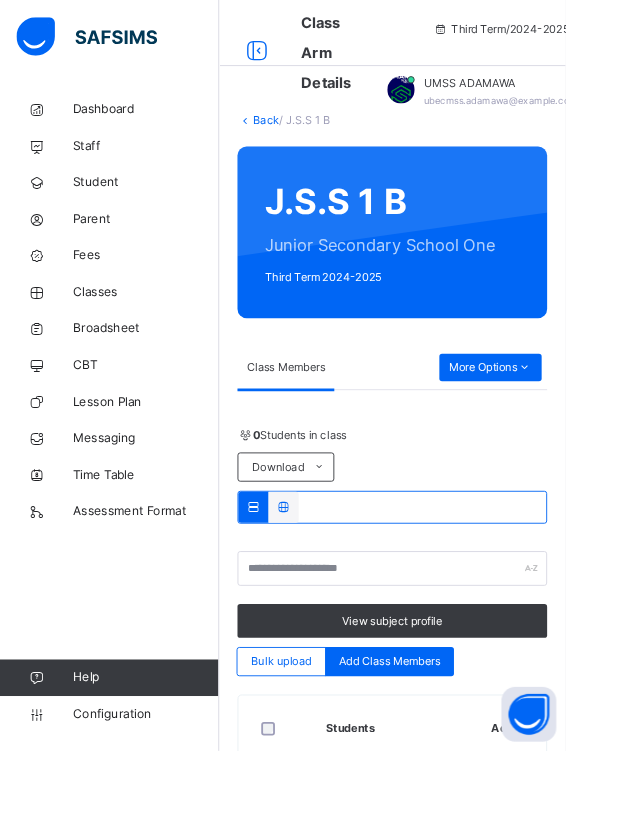 click on "More Options" at bounding box center (537, 402) 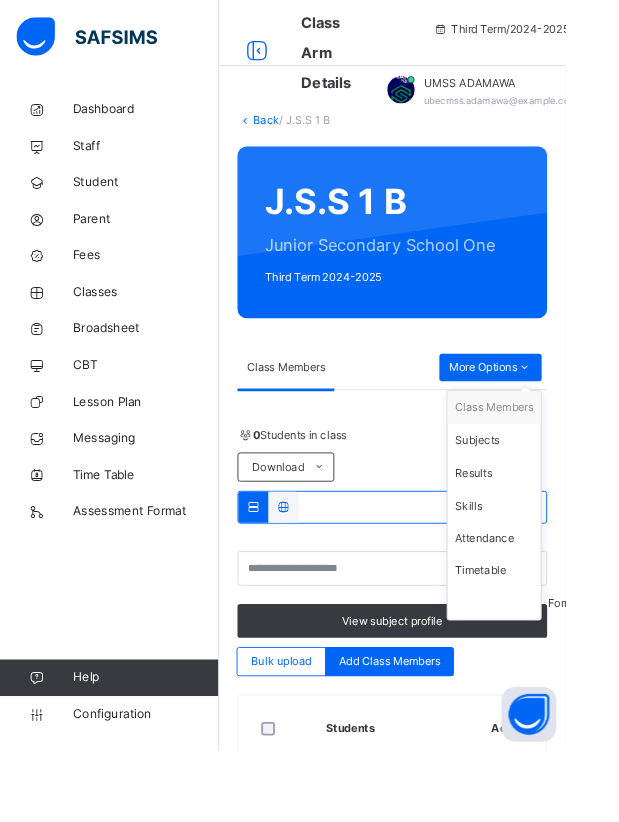 click on "Subjects" at bounding box center (541, 482) 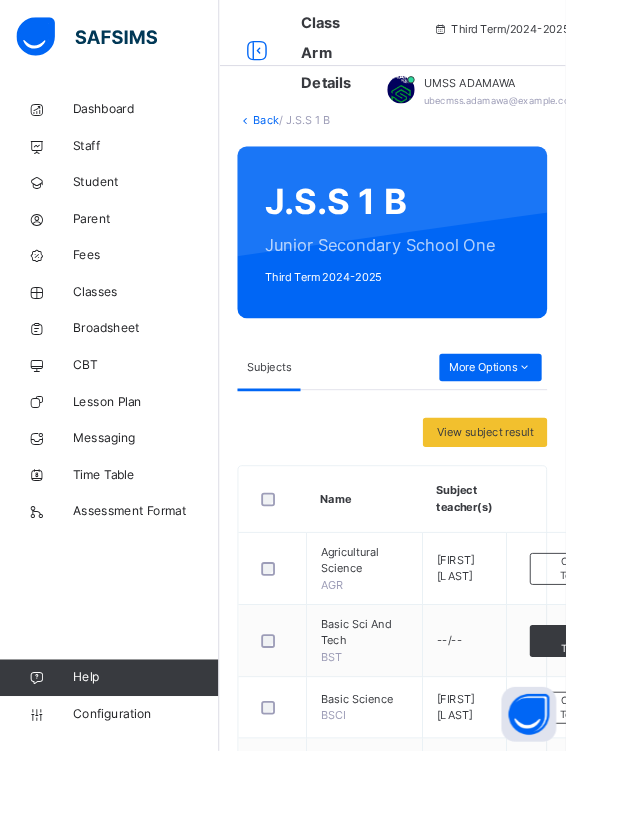 click on "Change Teacher" at bounding box center (625, 999) 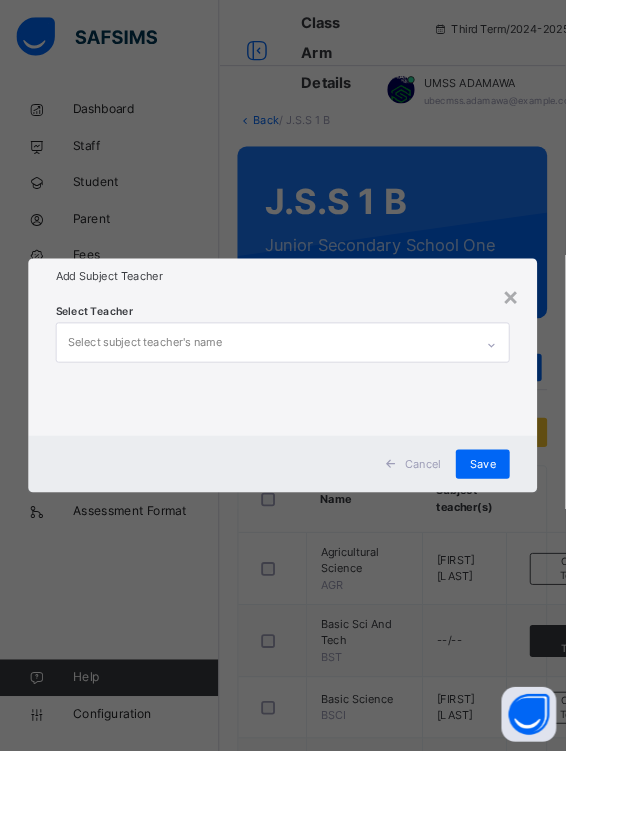 click on "×" at bounding box center (558, 324) 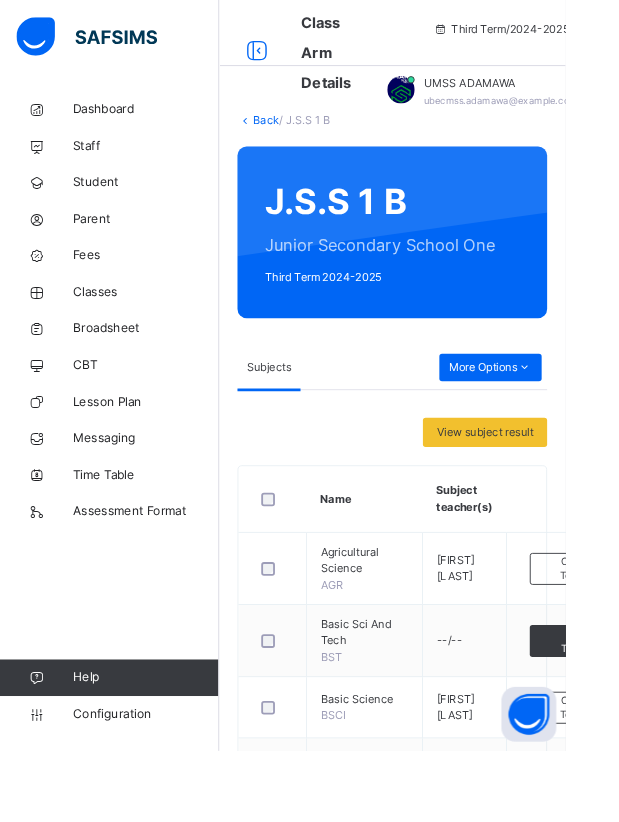 click on "Change Teacher" at bounding box center (625, 774) 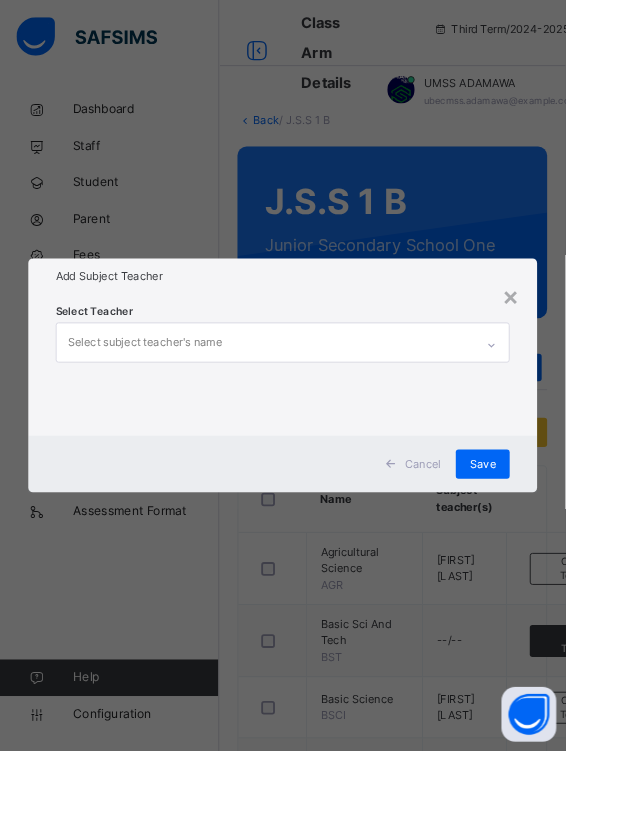 click on "Select Teacher [FIRST] [LAST] [LAST]" at bounding box center (309, 399) 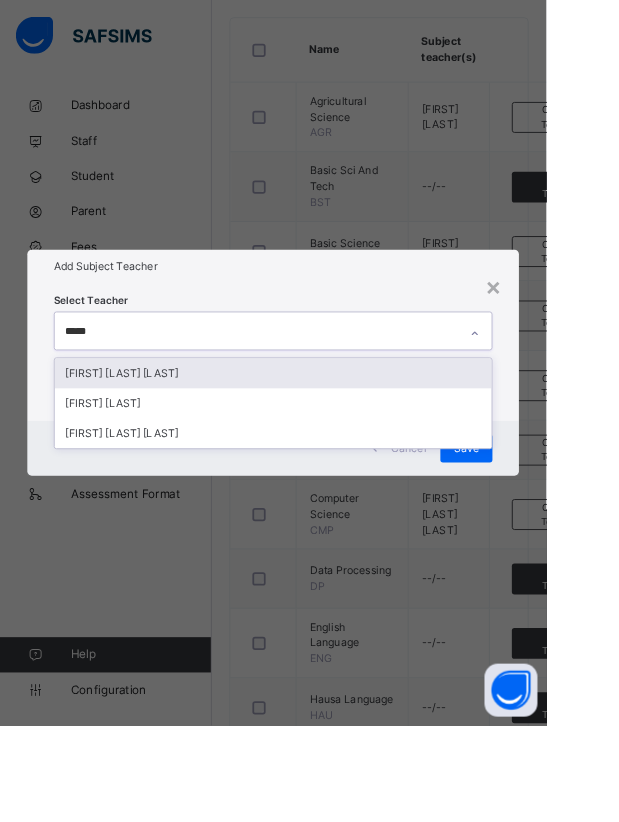 click on "[FIRST] [LAST] [LAST]" at bounding box center [309, 423] 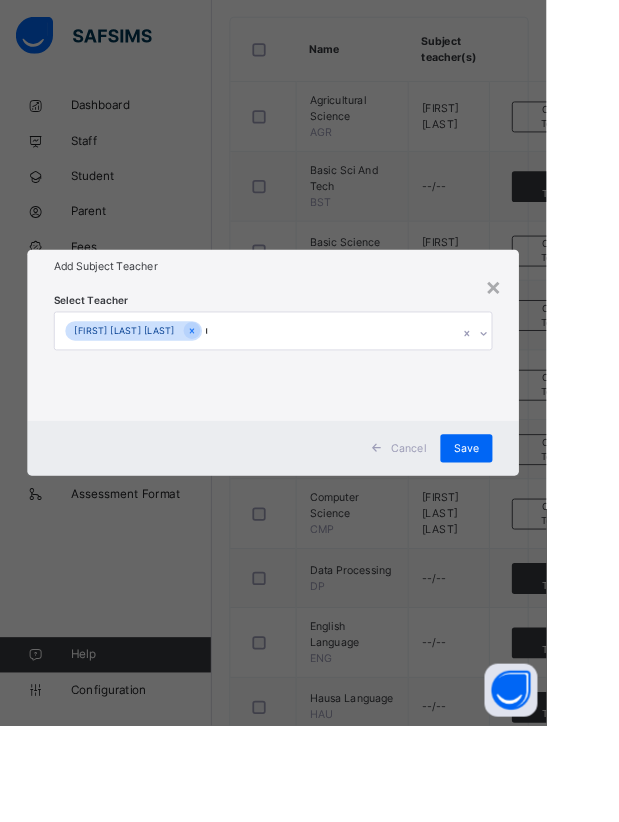 type 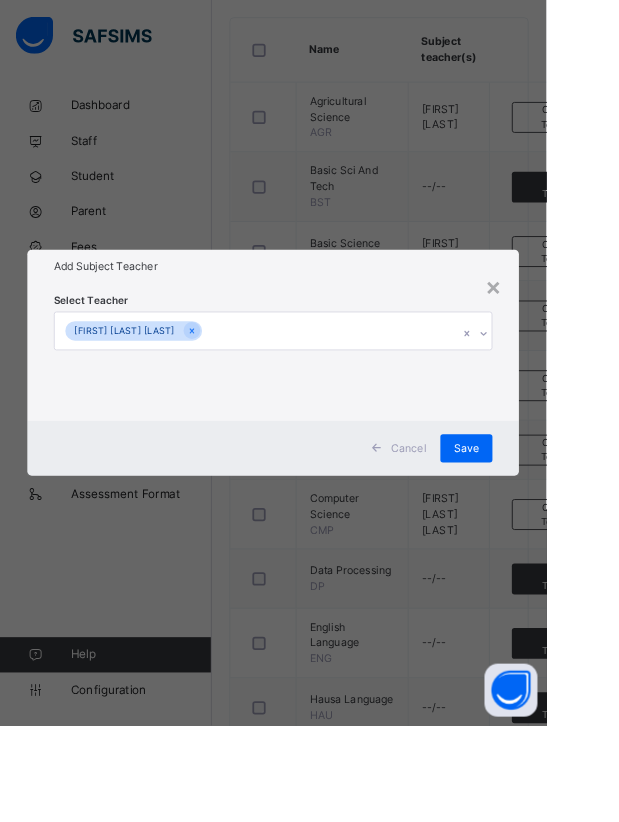 click on "Save" at bounding box center (528, 508) 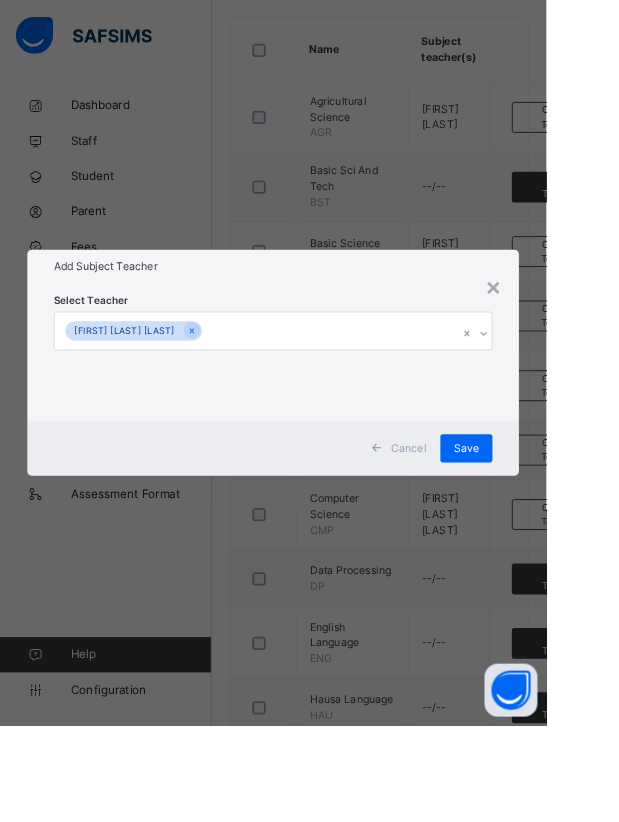 scroll, scrollTop: 0, scrollLeft: 0, axis: both 